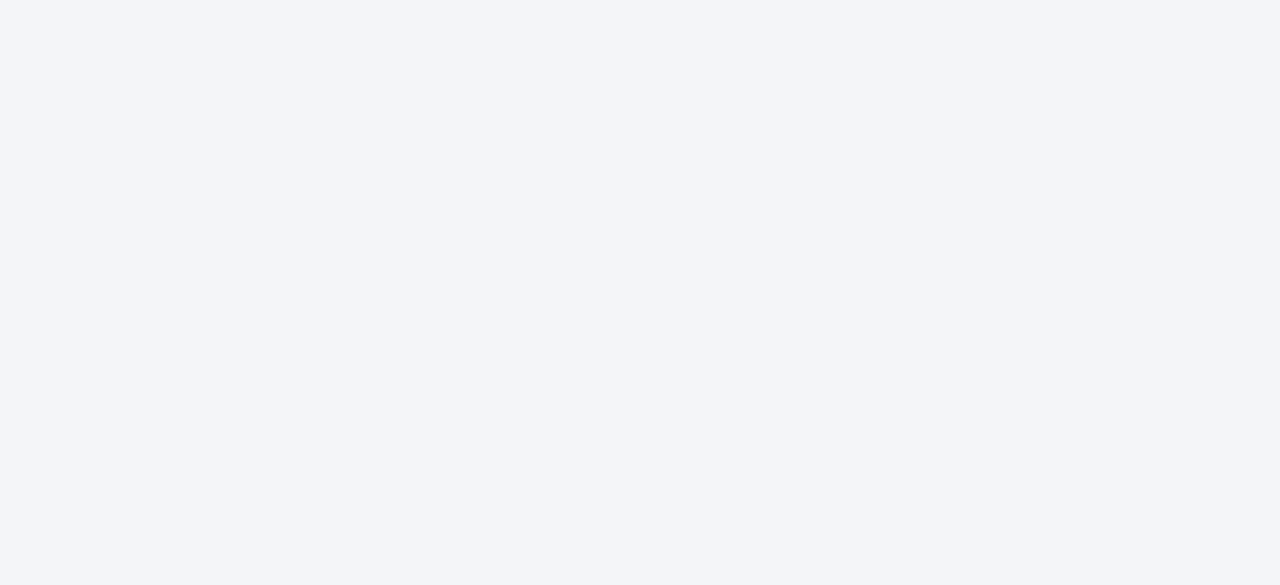 scroll, scrollTop: 0, scrollLeft: 0, axis: both 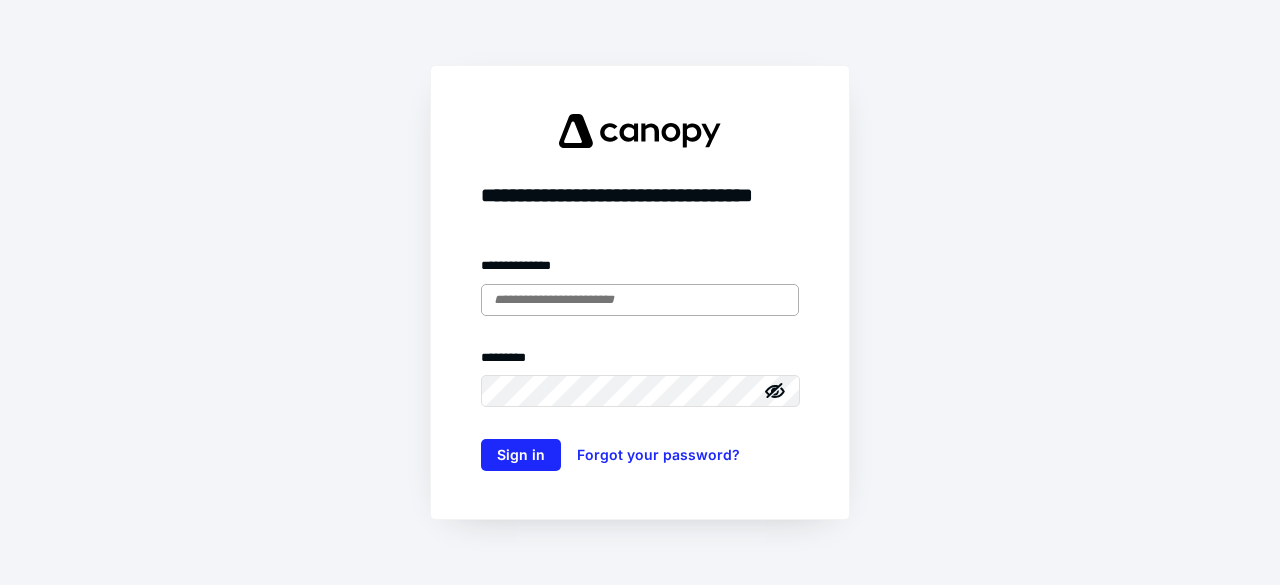 click at bounding box center [640, 300] 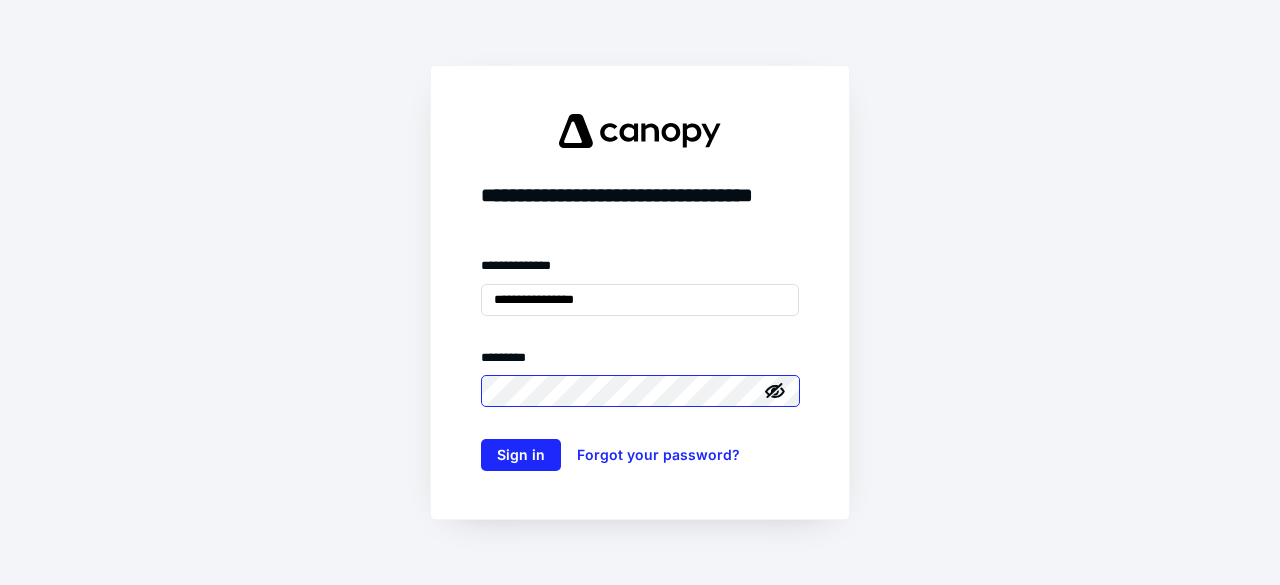 click on "Sign in" at bounding box center (521, 455) 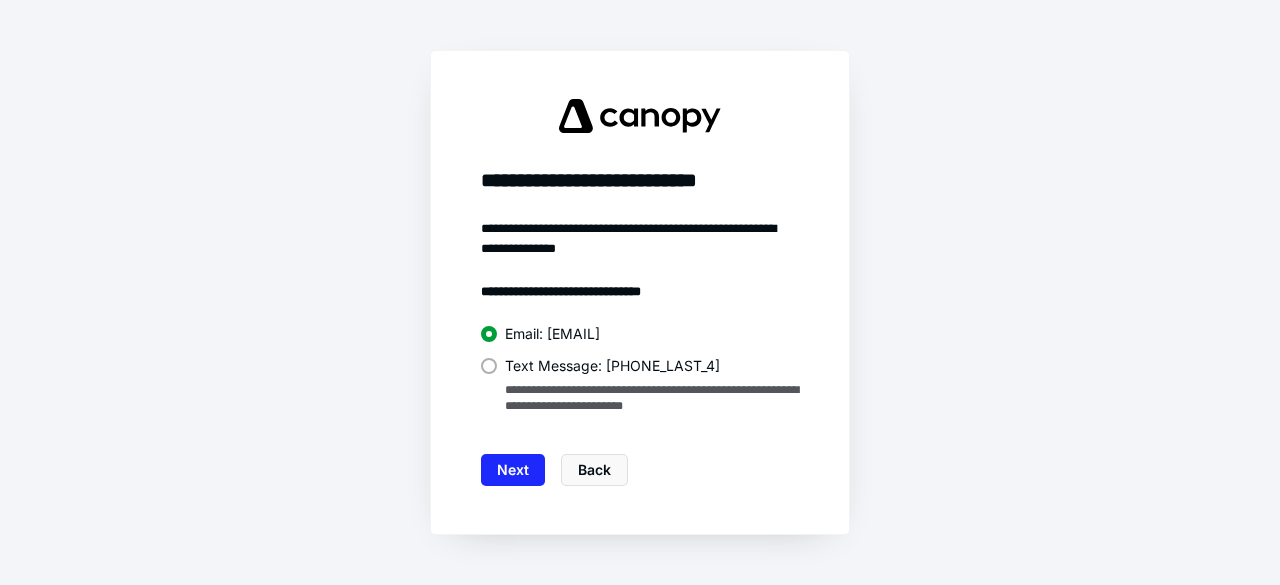 click at bounding box center (489, 366) 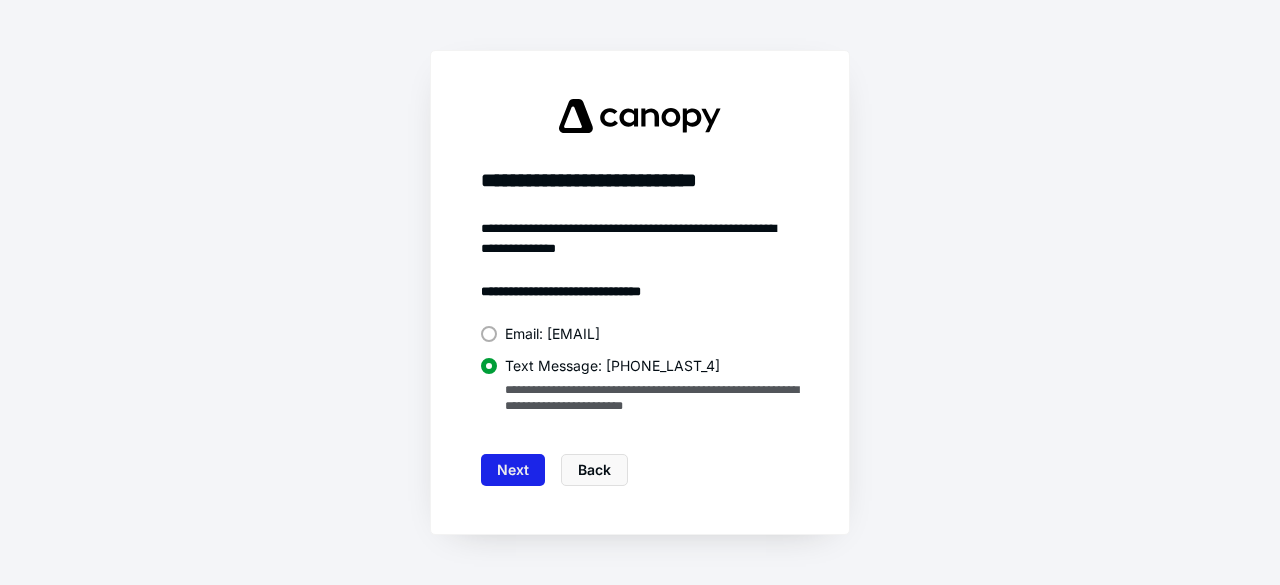 click on "Next" at bounding box center (513, 470) 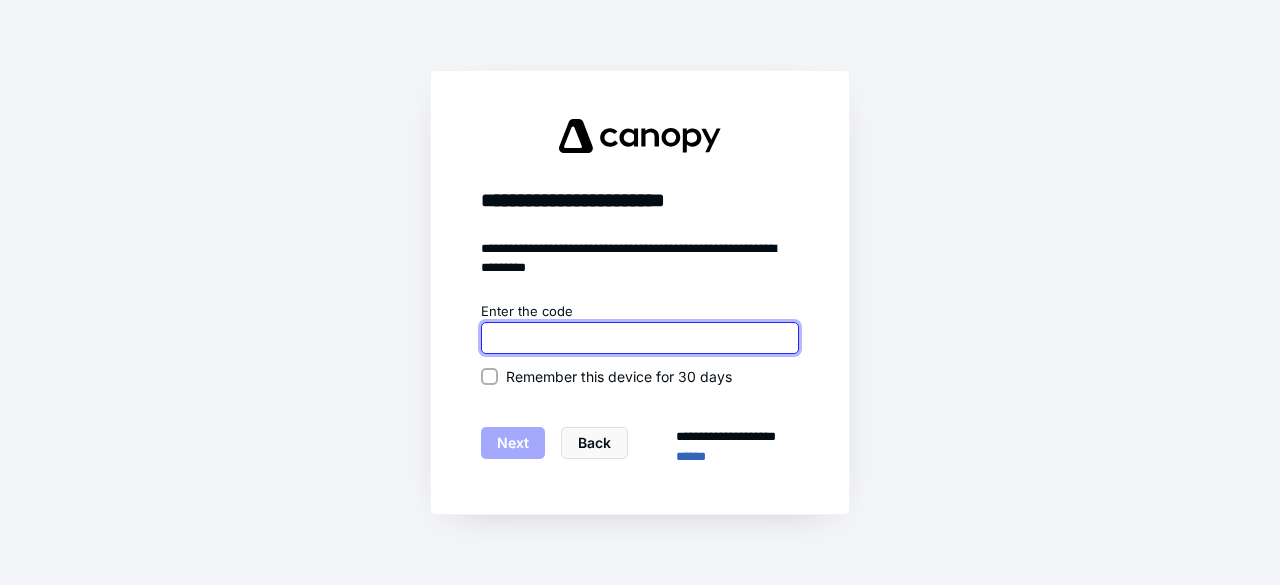 click at bounding box center (640, 338) 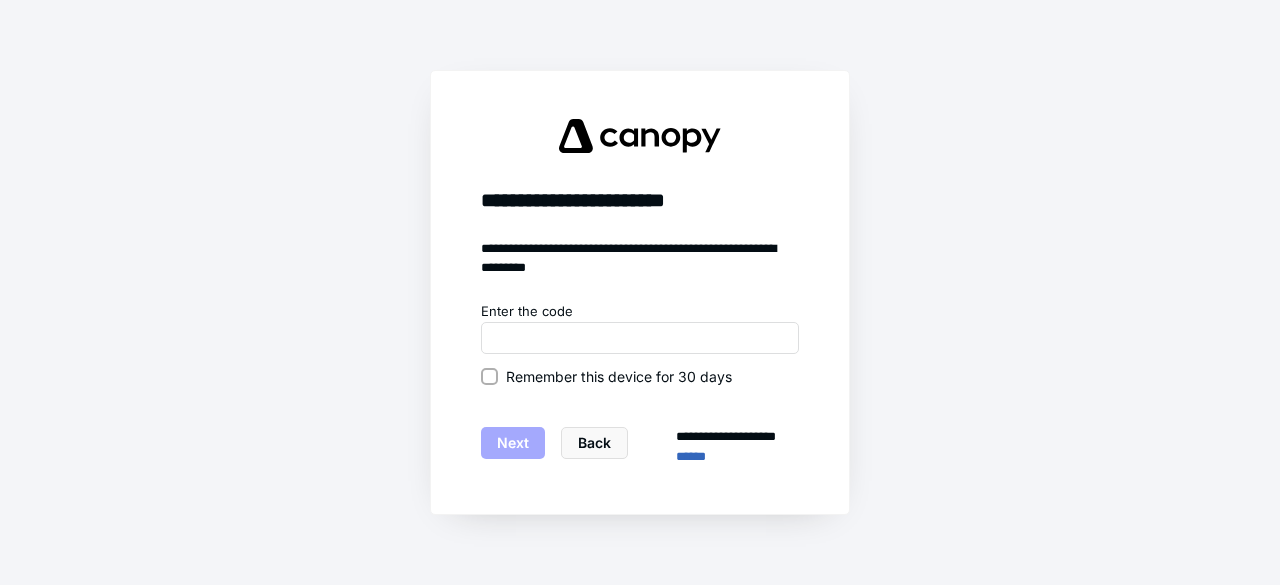 click on "Remember this device for 30 days" at bounding box center (619, 376) 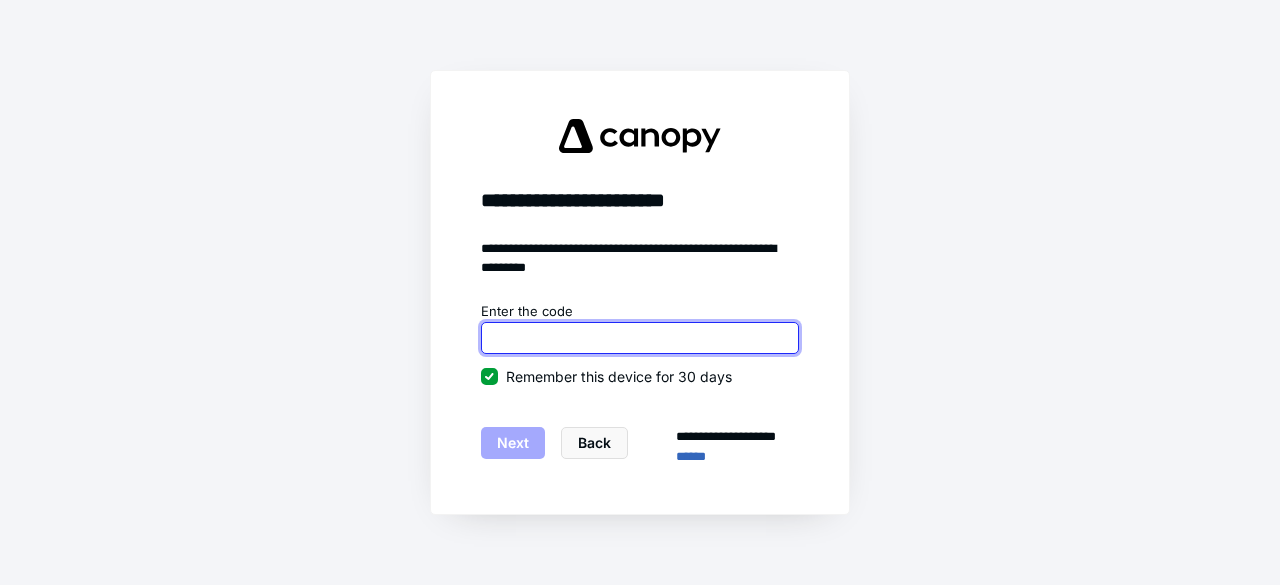 click at bounding box center [640, 338] 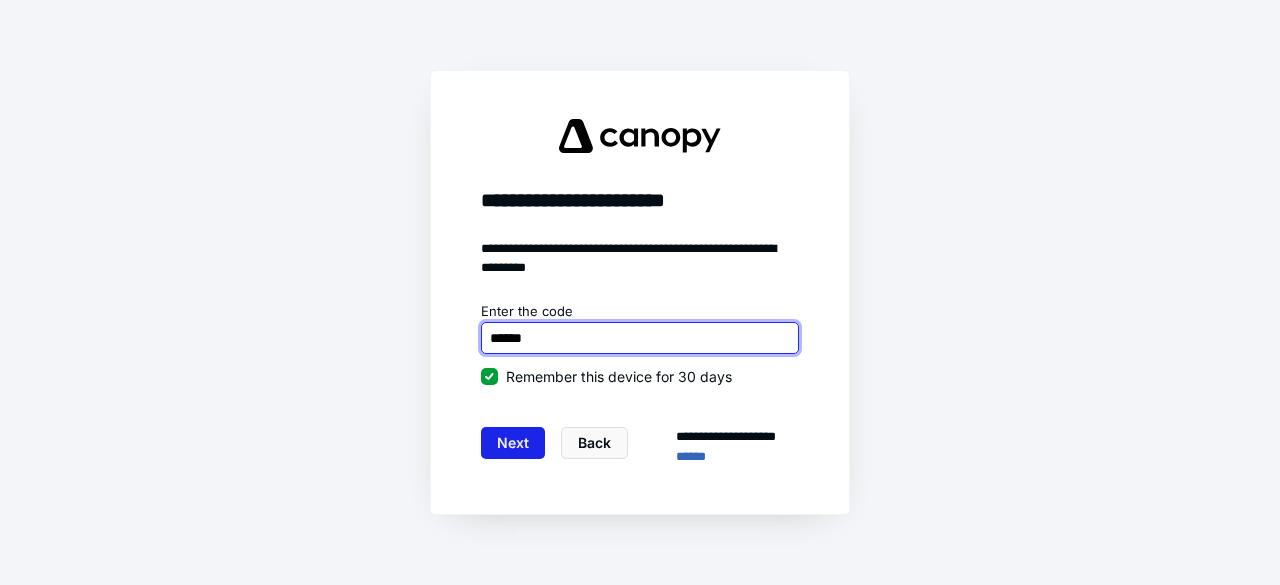 type on "******" 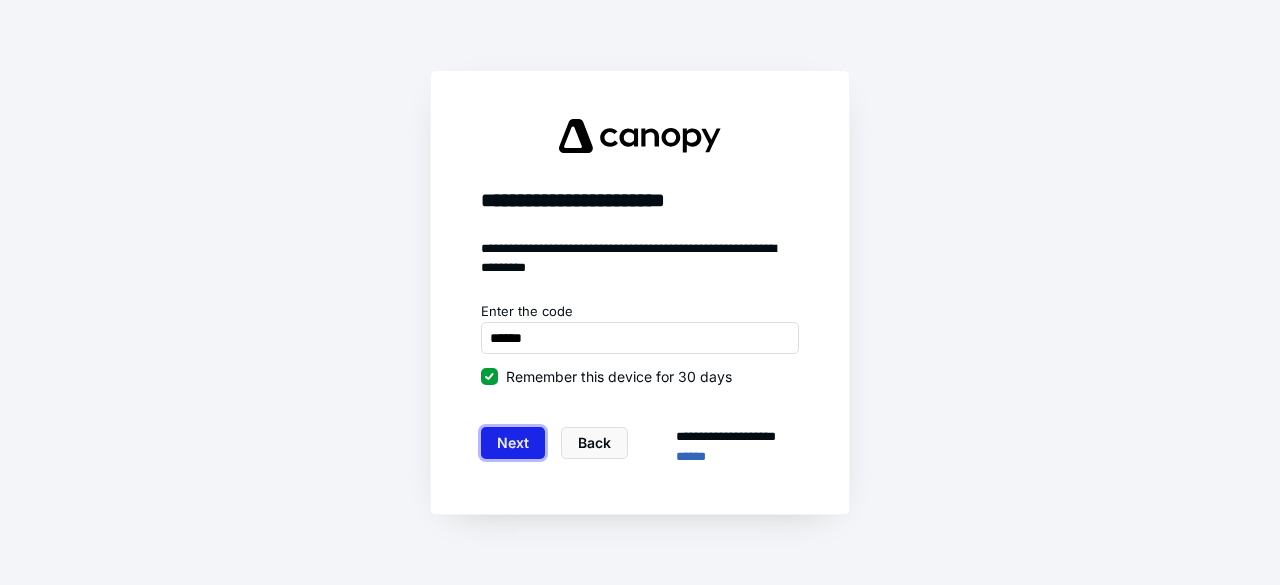 click on "Next" at bounding box center [513, 443] 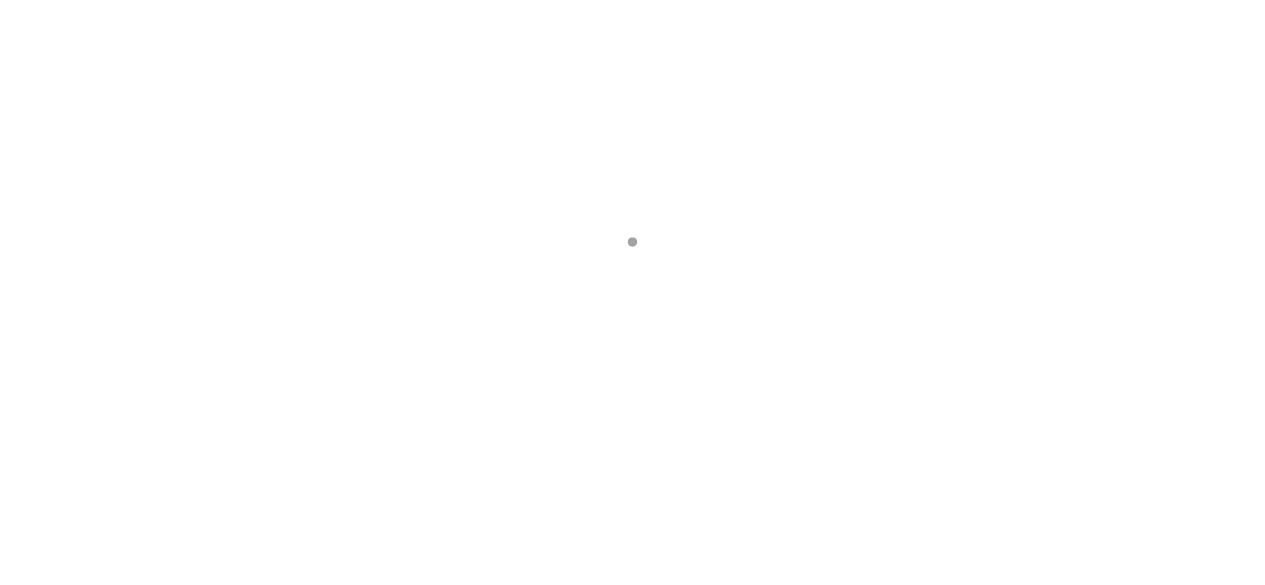 scroll, scrollTop: 0, scrollLeft: 0, axis: both 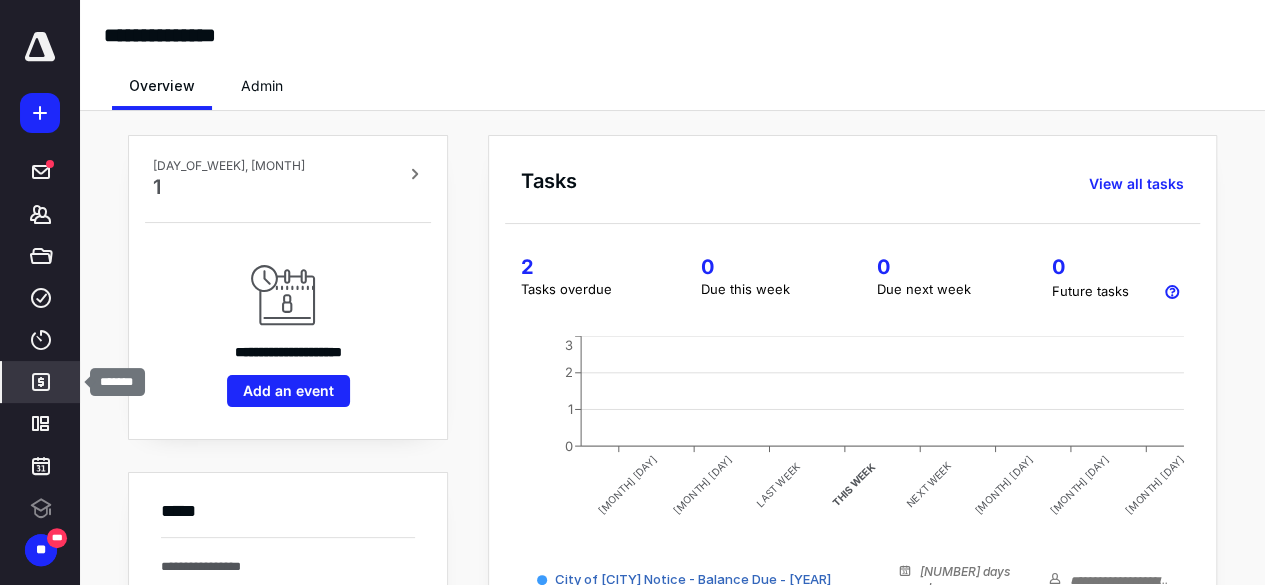 click 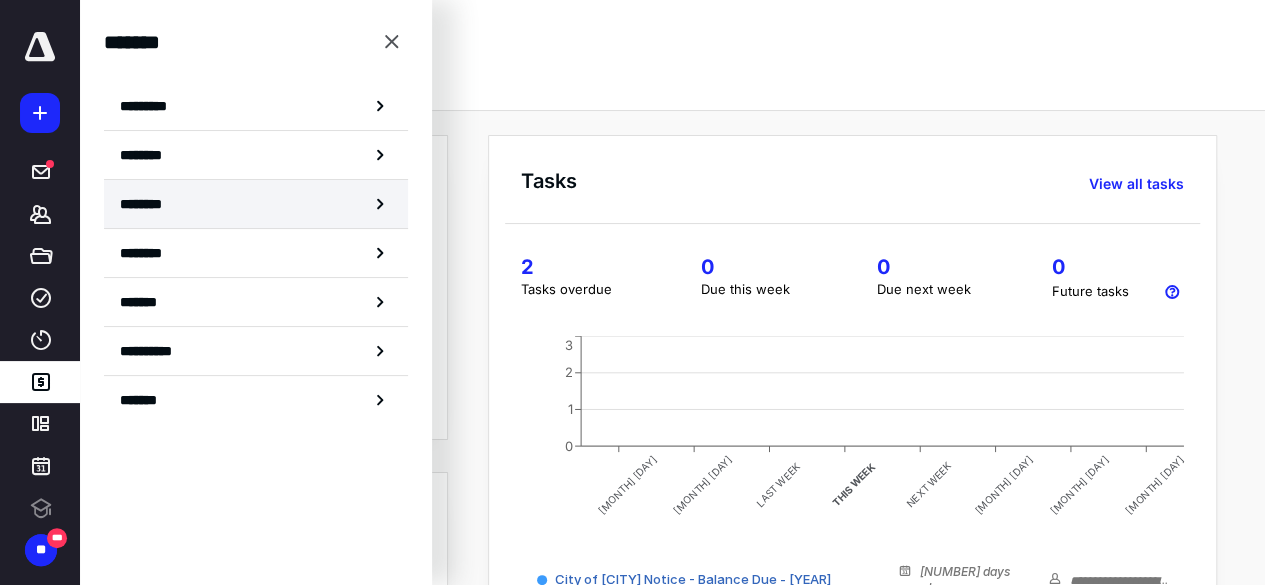 click on "********" at bounding box center (256, 204) 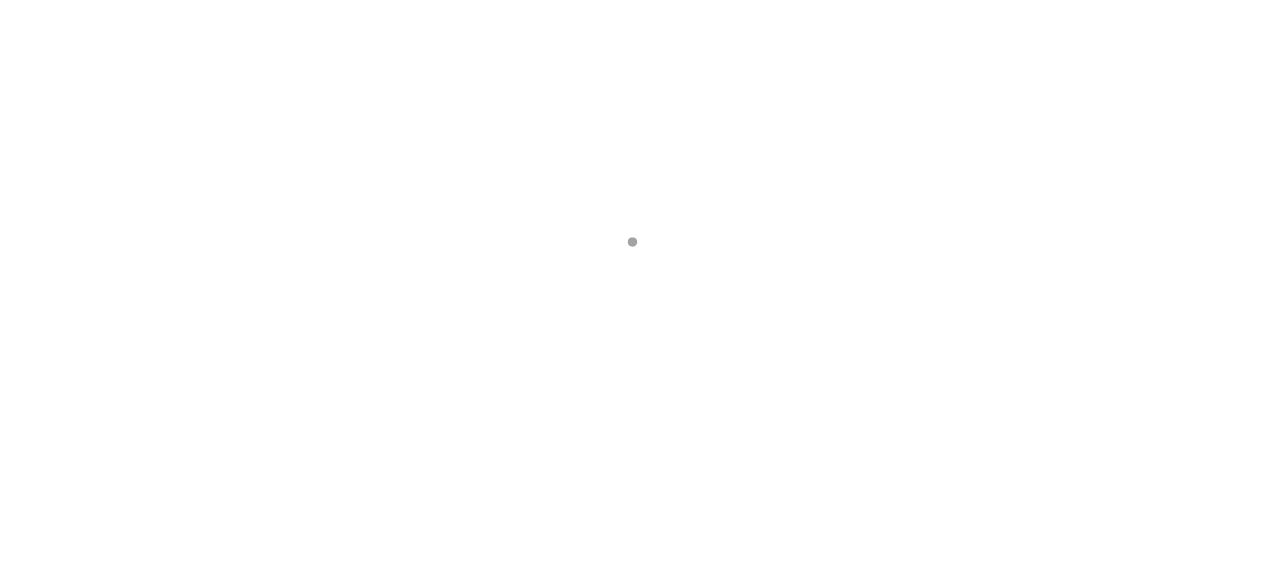 scroll, scrollTop: 0, scrollLeft: 0, axis: both 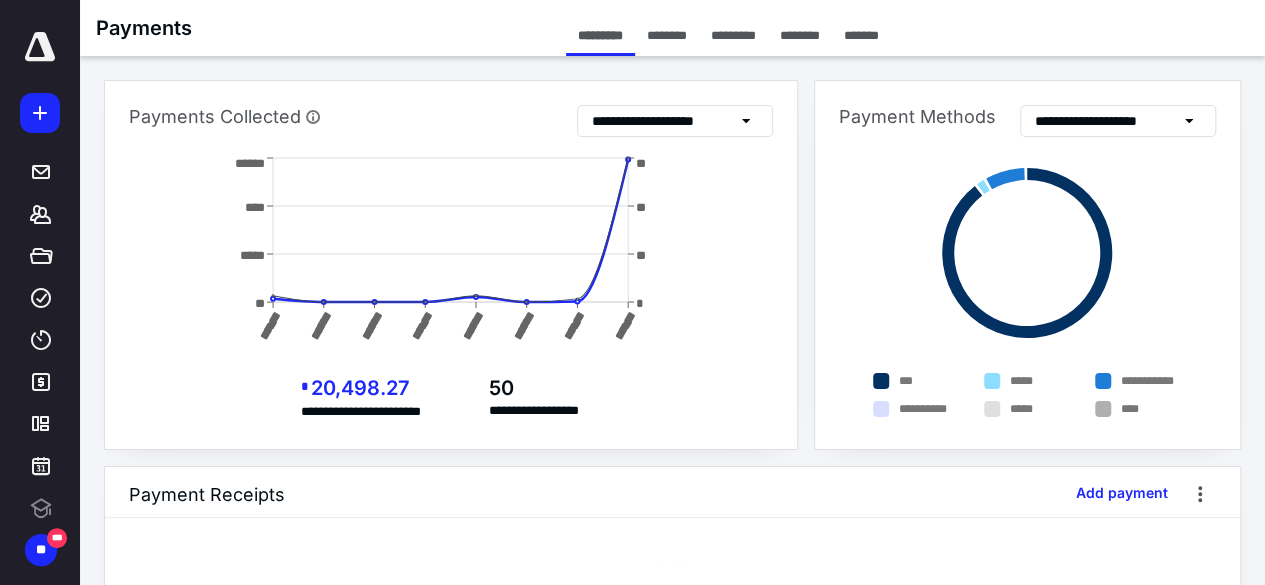click on "********" at bounding box center (800, 35) 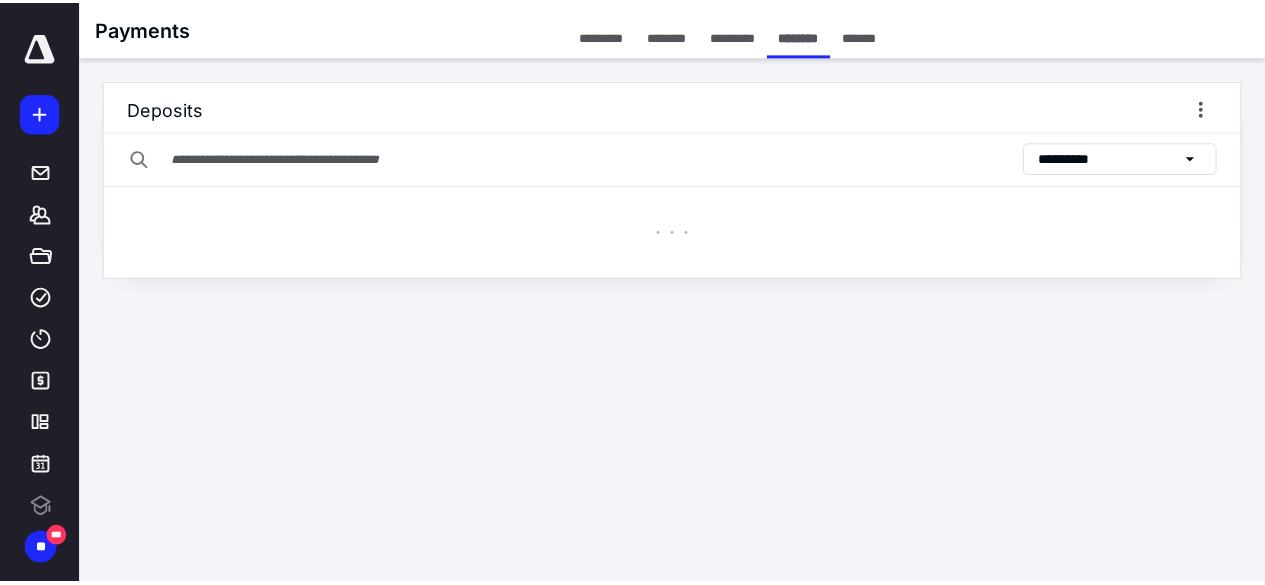 scroll, scrollTop: 0, scrollLeft: 0, axis: both 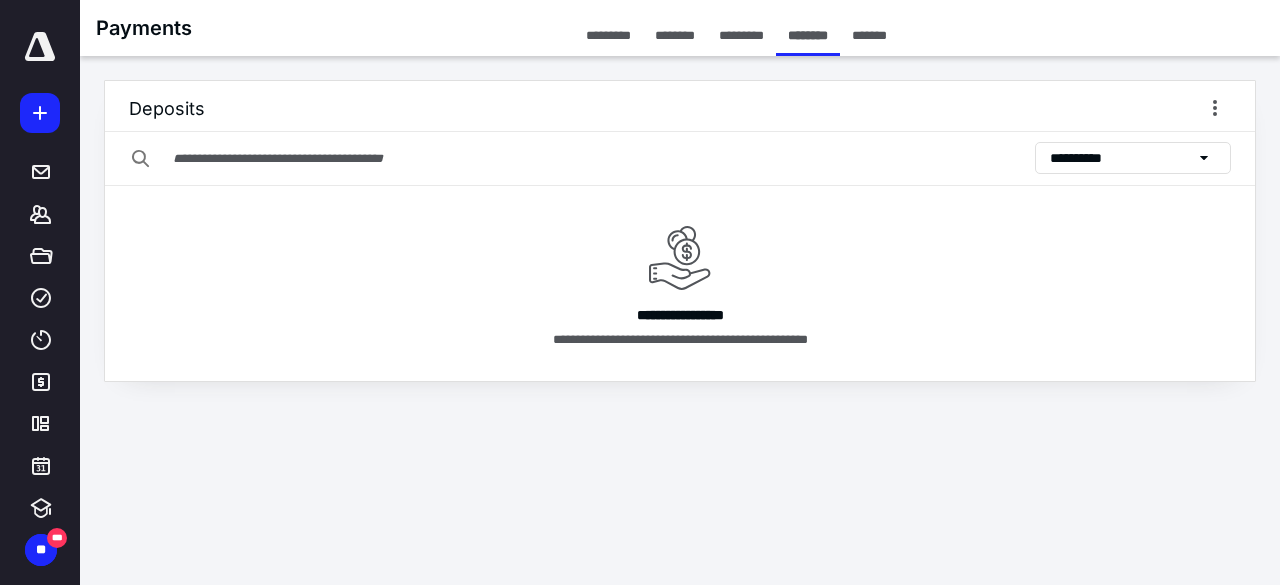 drag, startPoint x: 1140, startPoint y: 158, endPoint x: 1140, endPoint y: 169, distance: 11 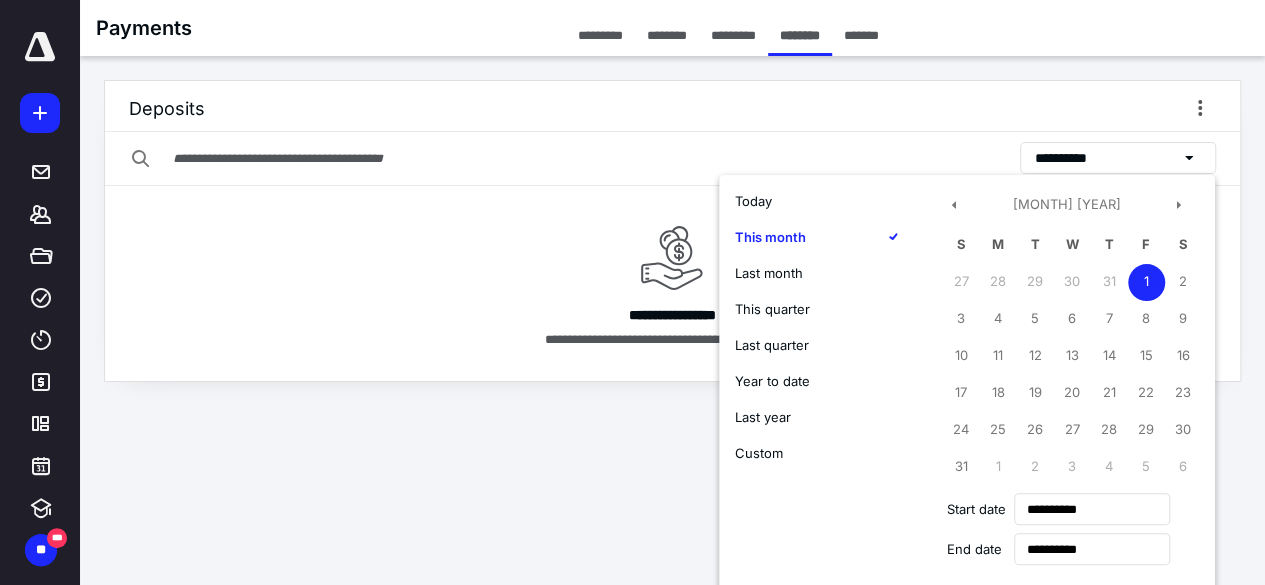 click on "Last month" at bounding box center (769, 273) 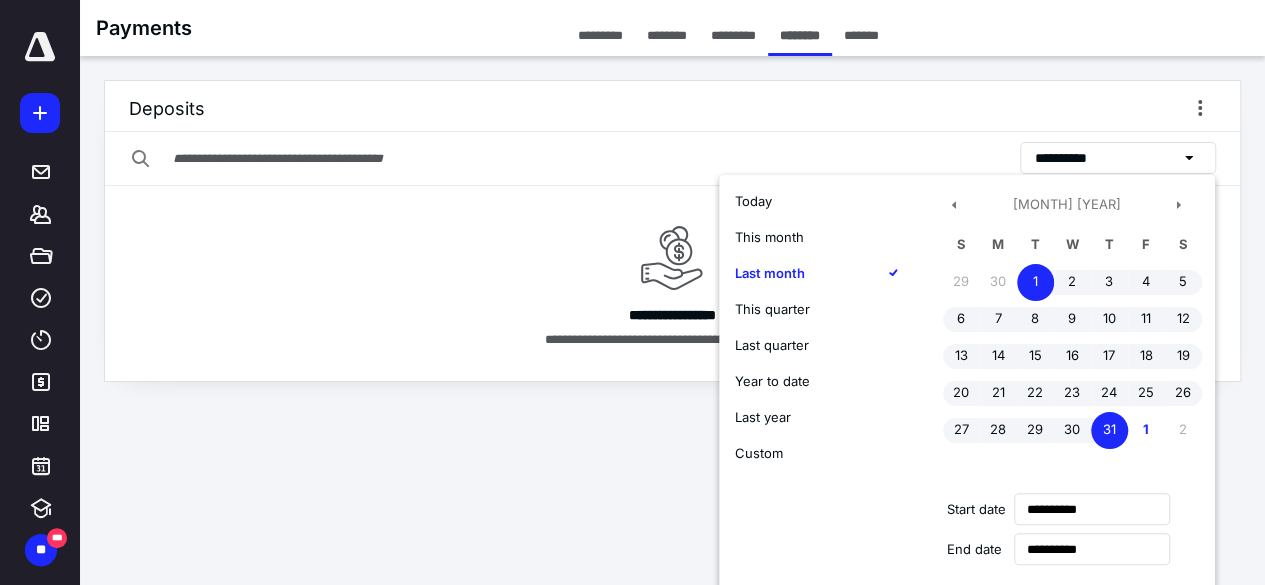 scroll, scrollTop: 68, scrollLeft: 0, axis: vertical 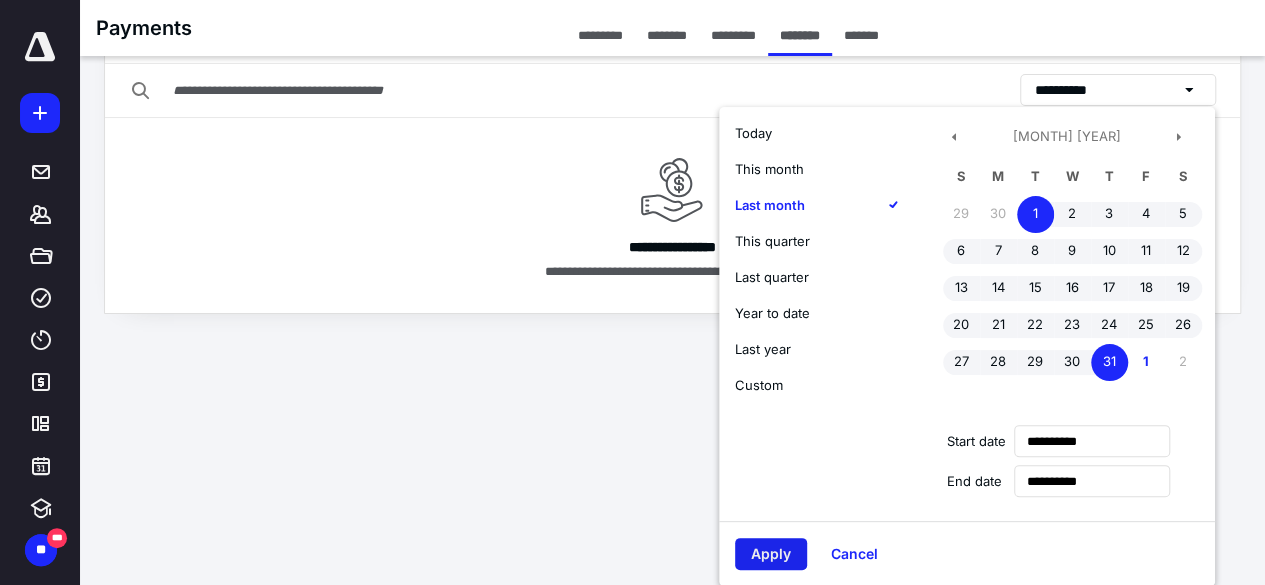 click on "Apply" at bounding box center [771, 554] 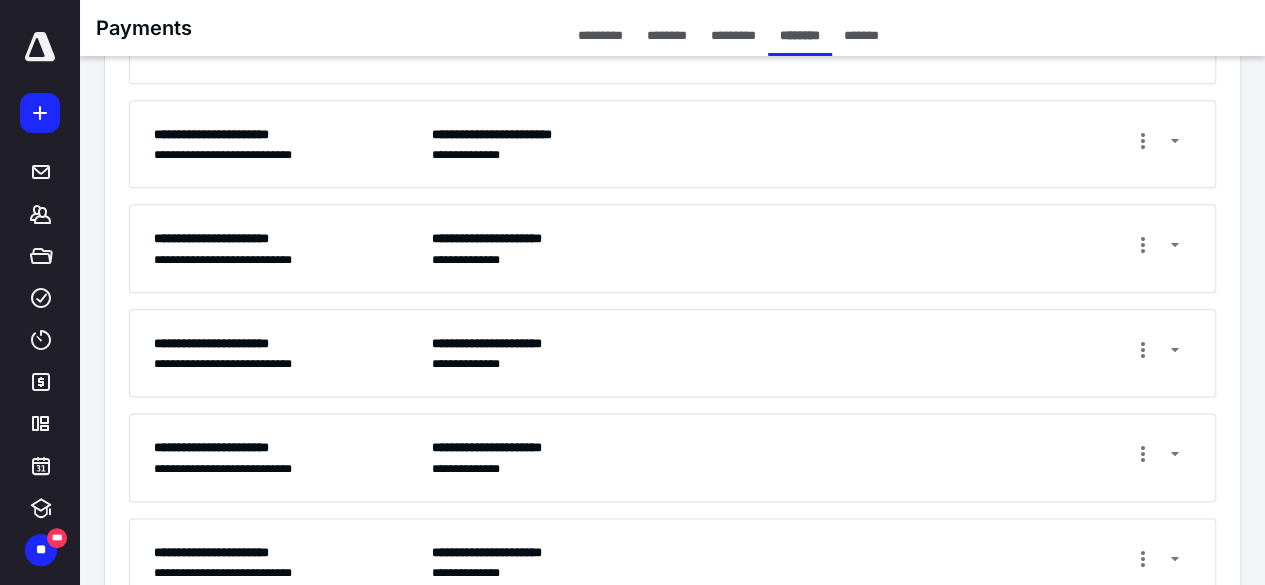scroll, scrollTop: 1038, scrollLeft: 0, axis: vertical 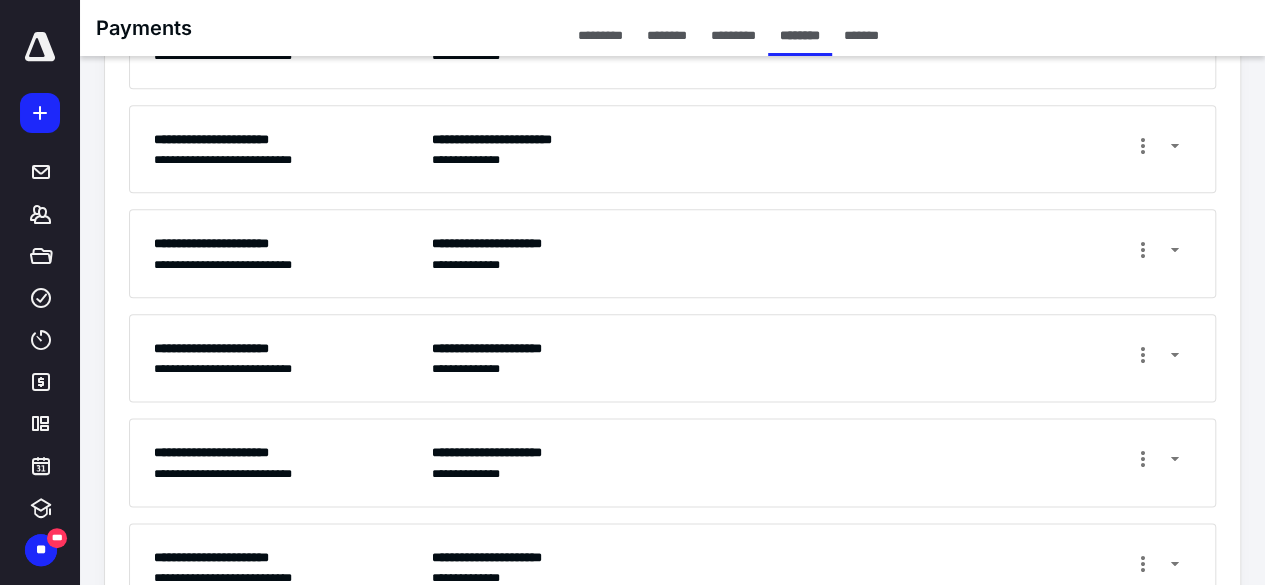 click at bounding box center [1175, 358] 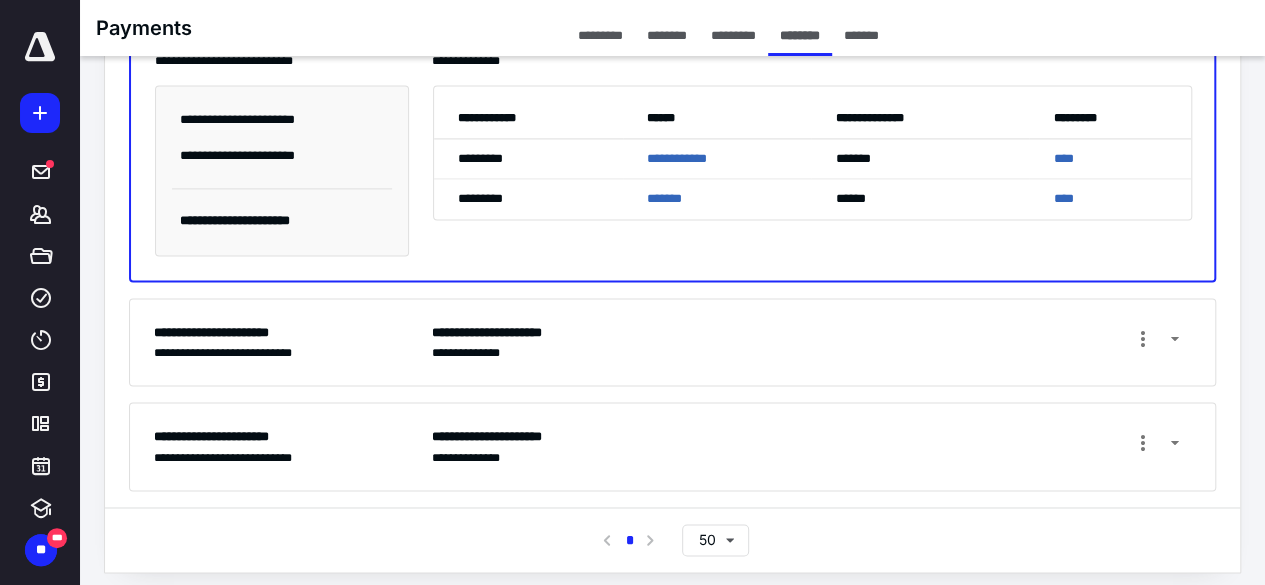 click on "**********" at bounding box center (672, 342) 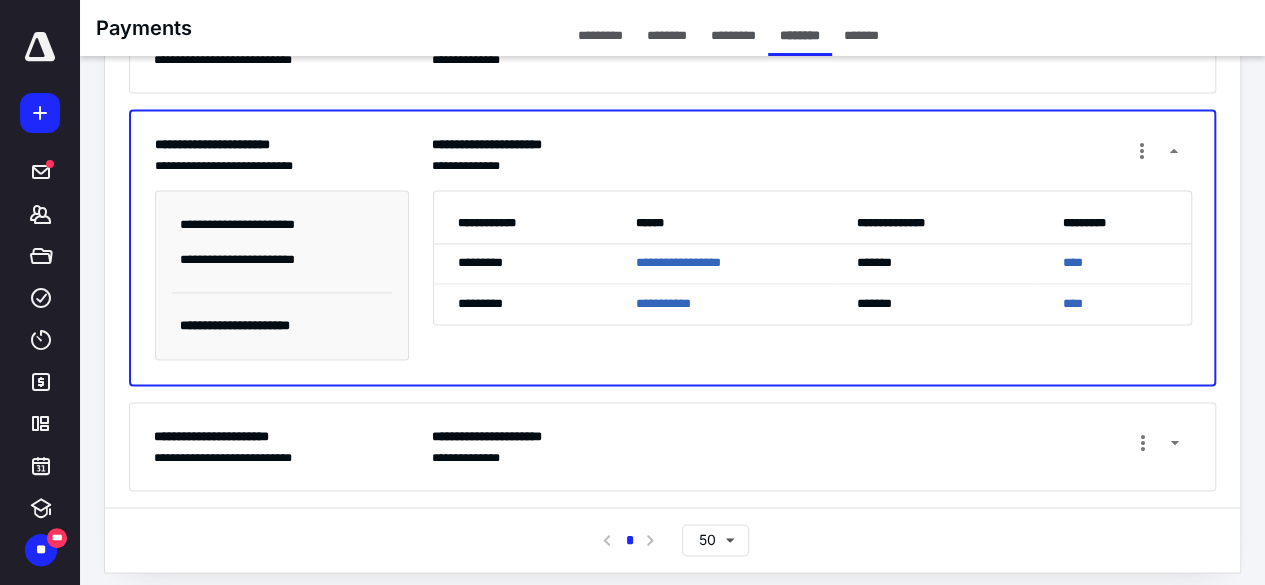 scroll, scrollTop: 1346, scrollLeft: 0, axis: vertical 